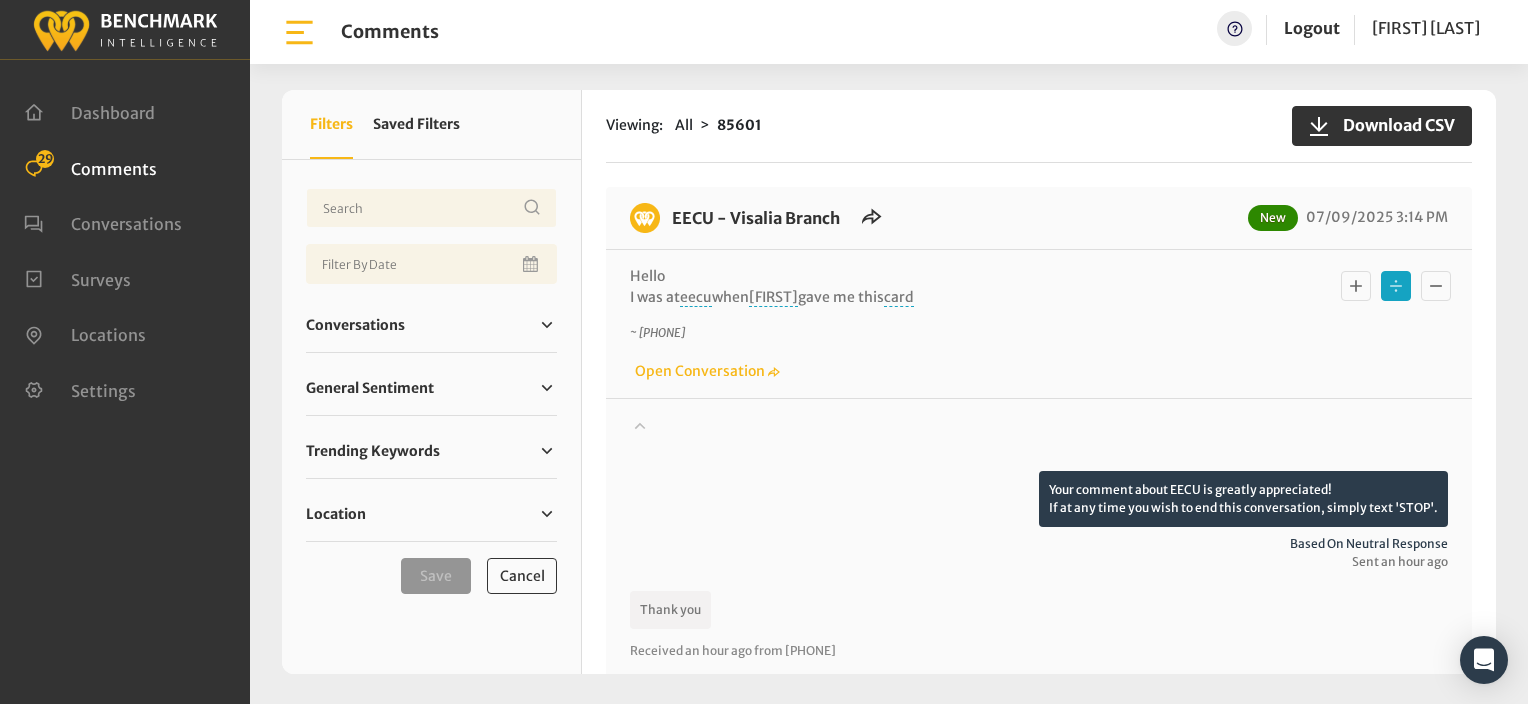 scroll, scrollTop: 0, scrollLeft: 0, axis: both 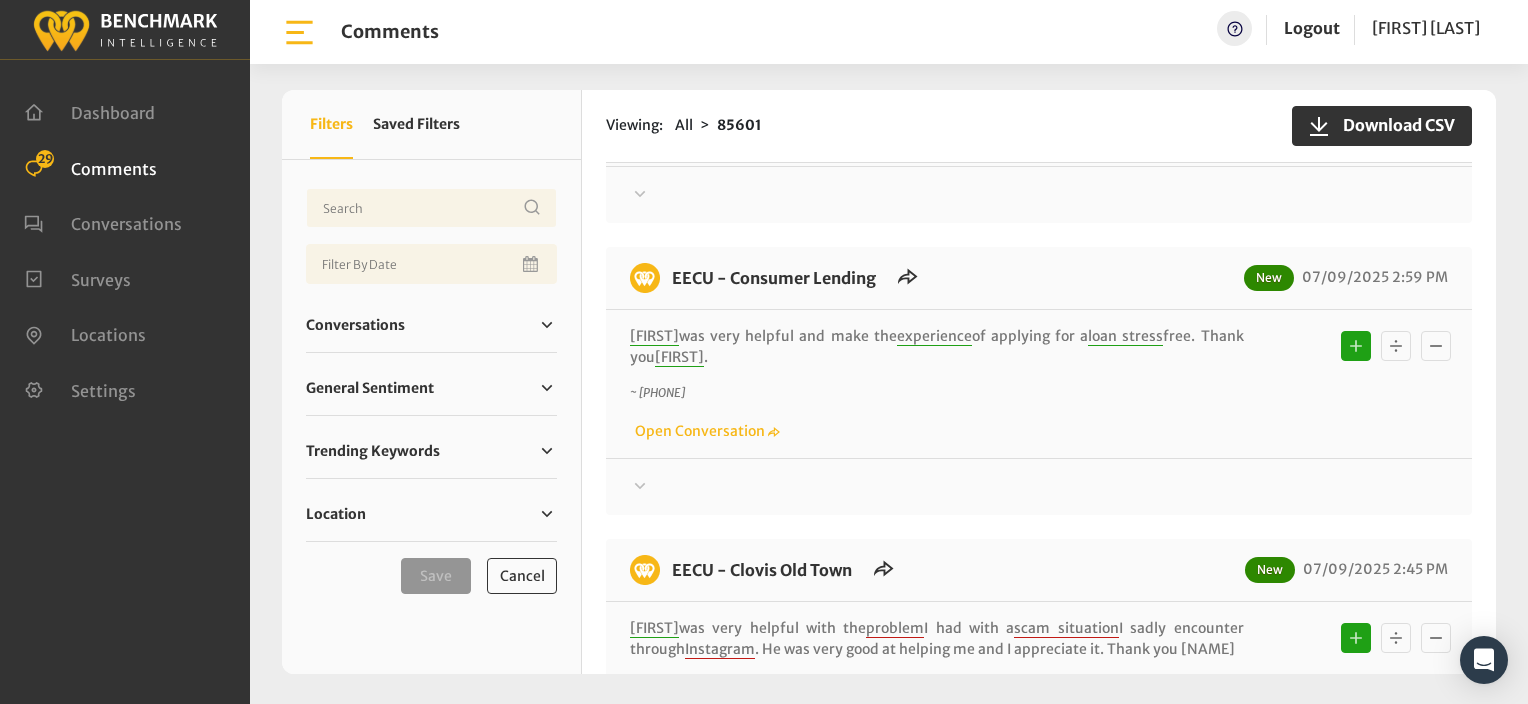click on "EECU - Visalia Branch
New
07/09/2025 3:14 PM
Hello I was at  eecu  when  cody  gave me this  card
~ +15592896069
Open Conversation" at bounding box center [1039, 545] 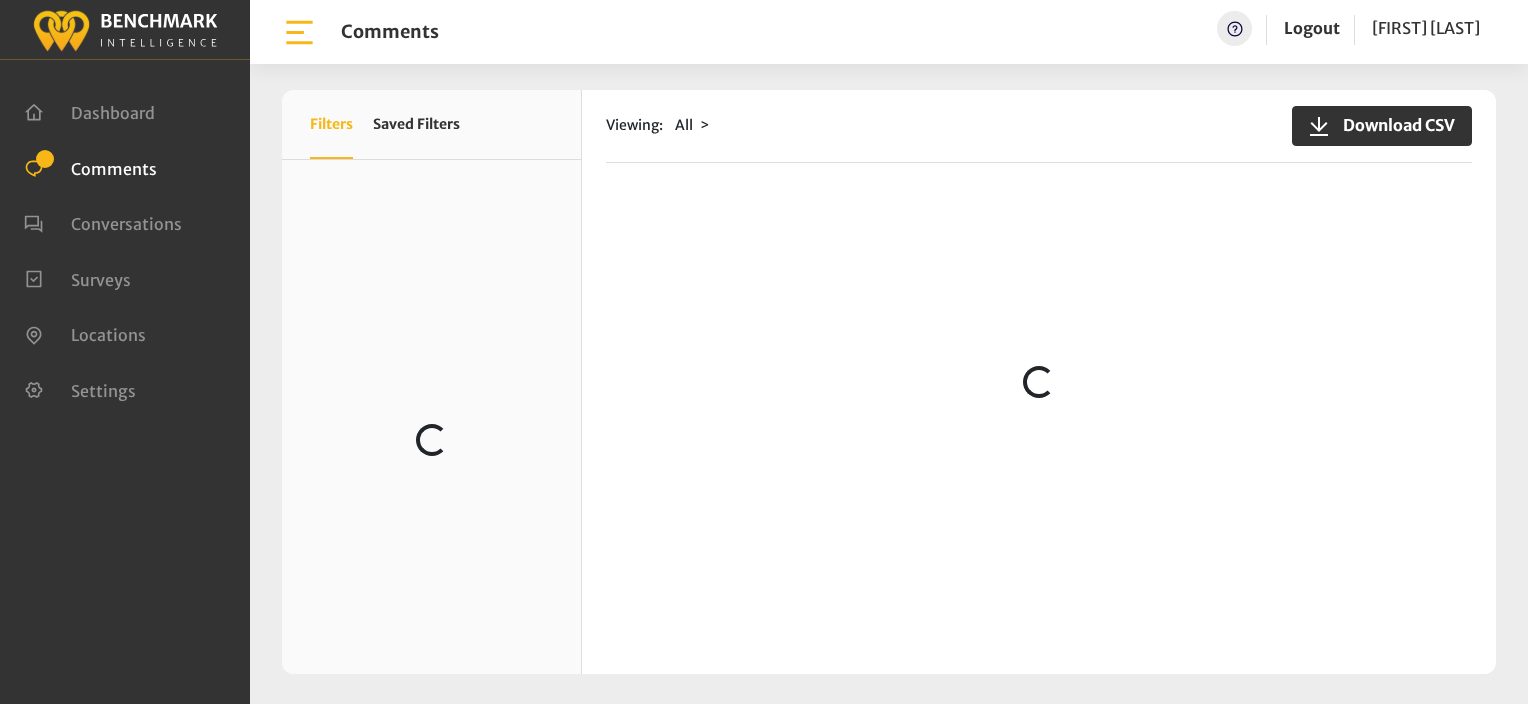 scroll, scrollTop: 0, scrollLeft: 0, axis: both 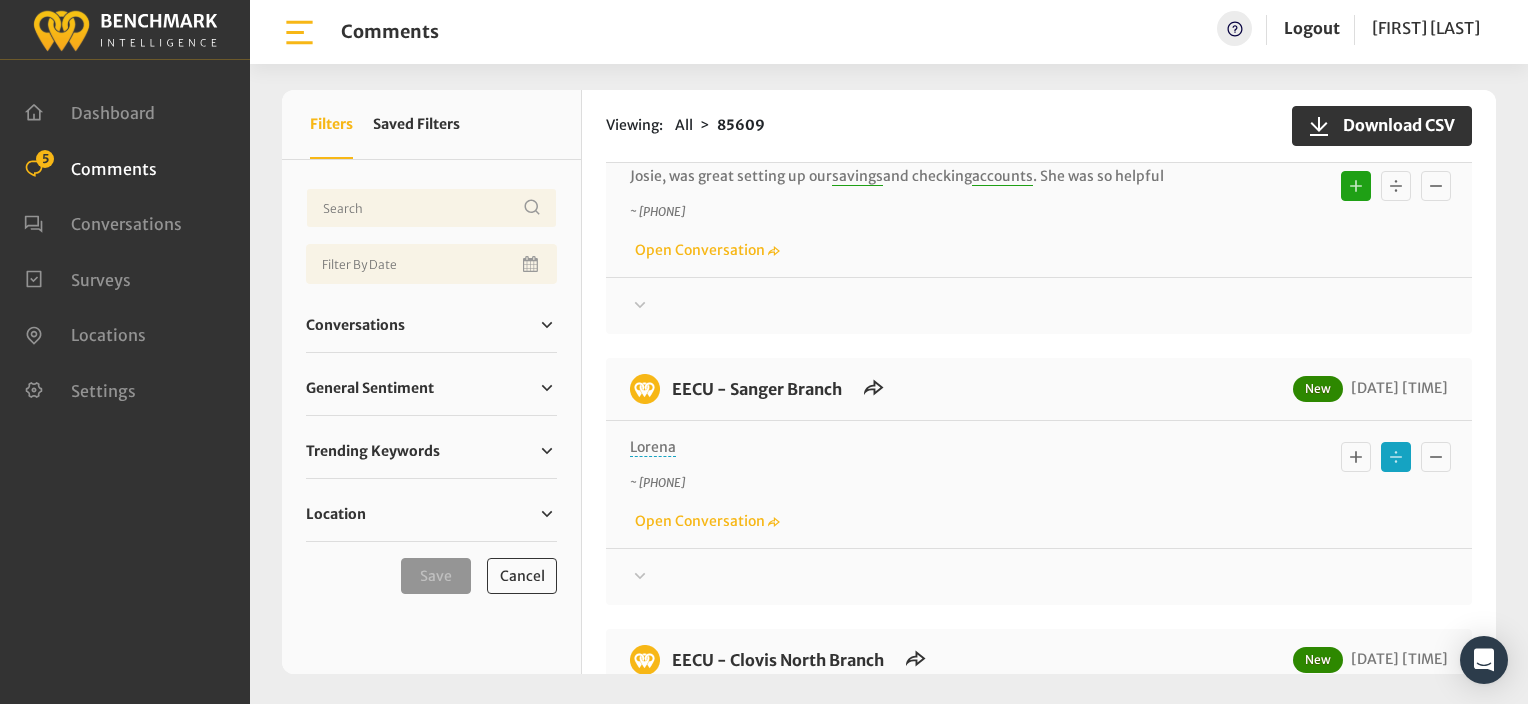 click at bounding box center [640, 305] 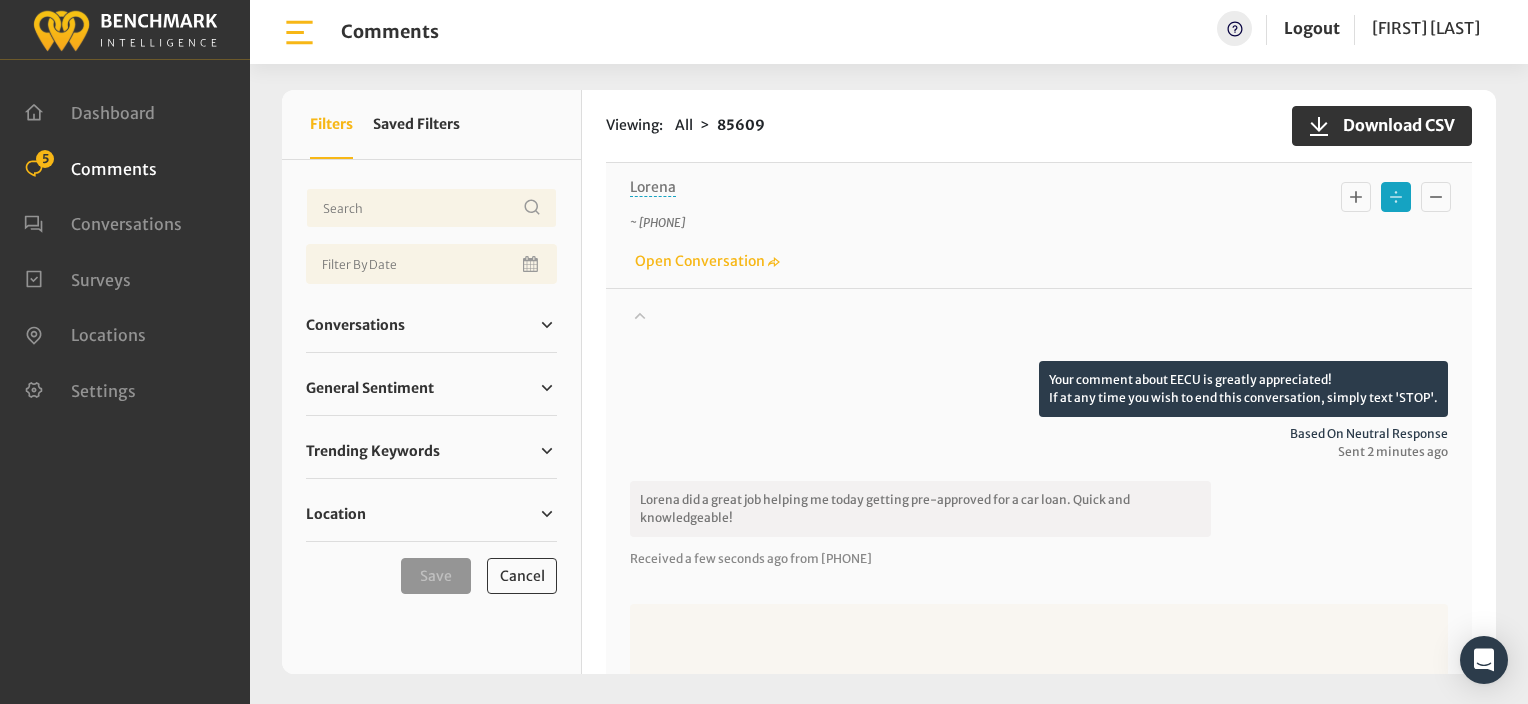 scroll, scrollTop: 200, scrollLeft: 0, axis: vertical 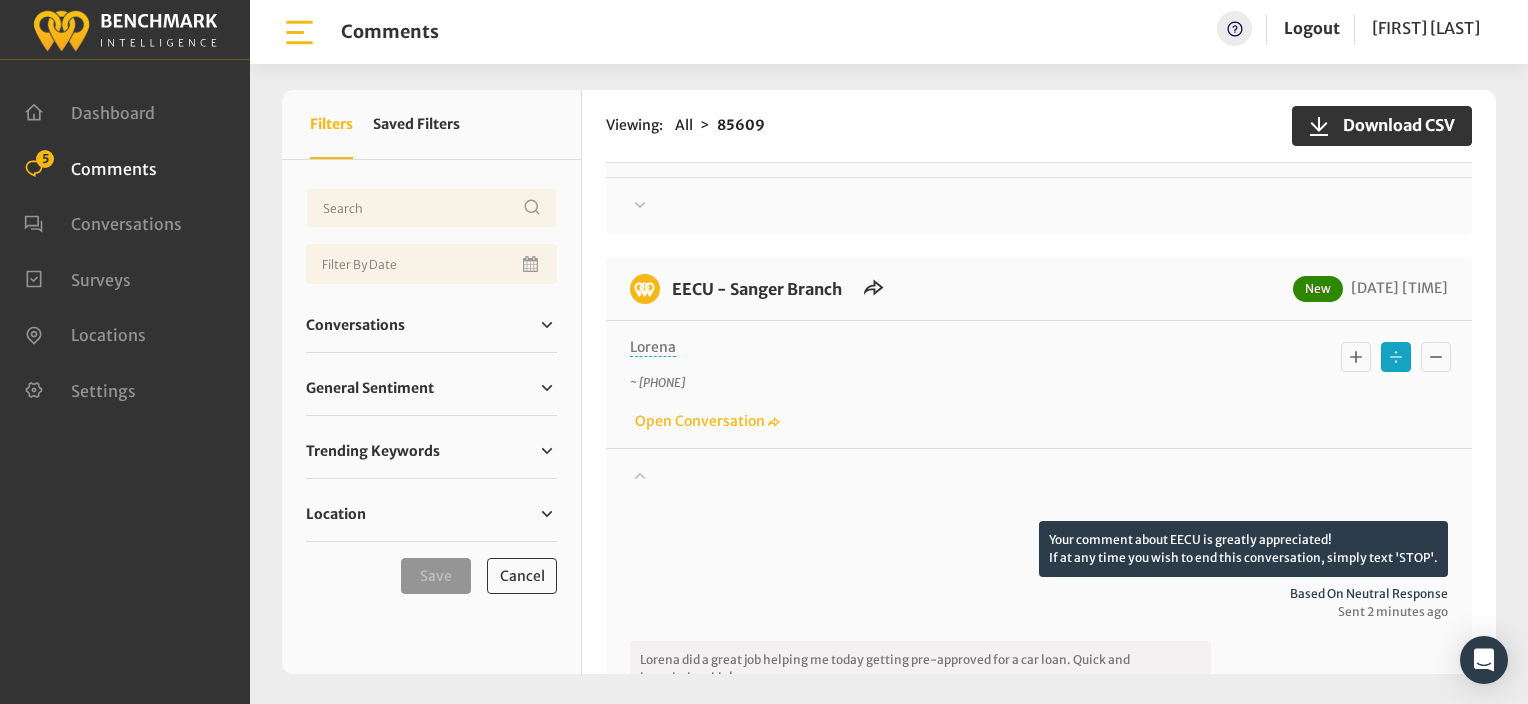 click at bounding box center (1356, 86) 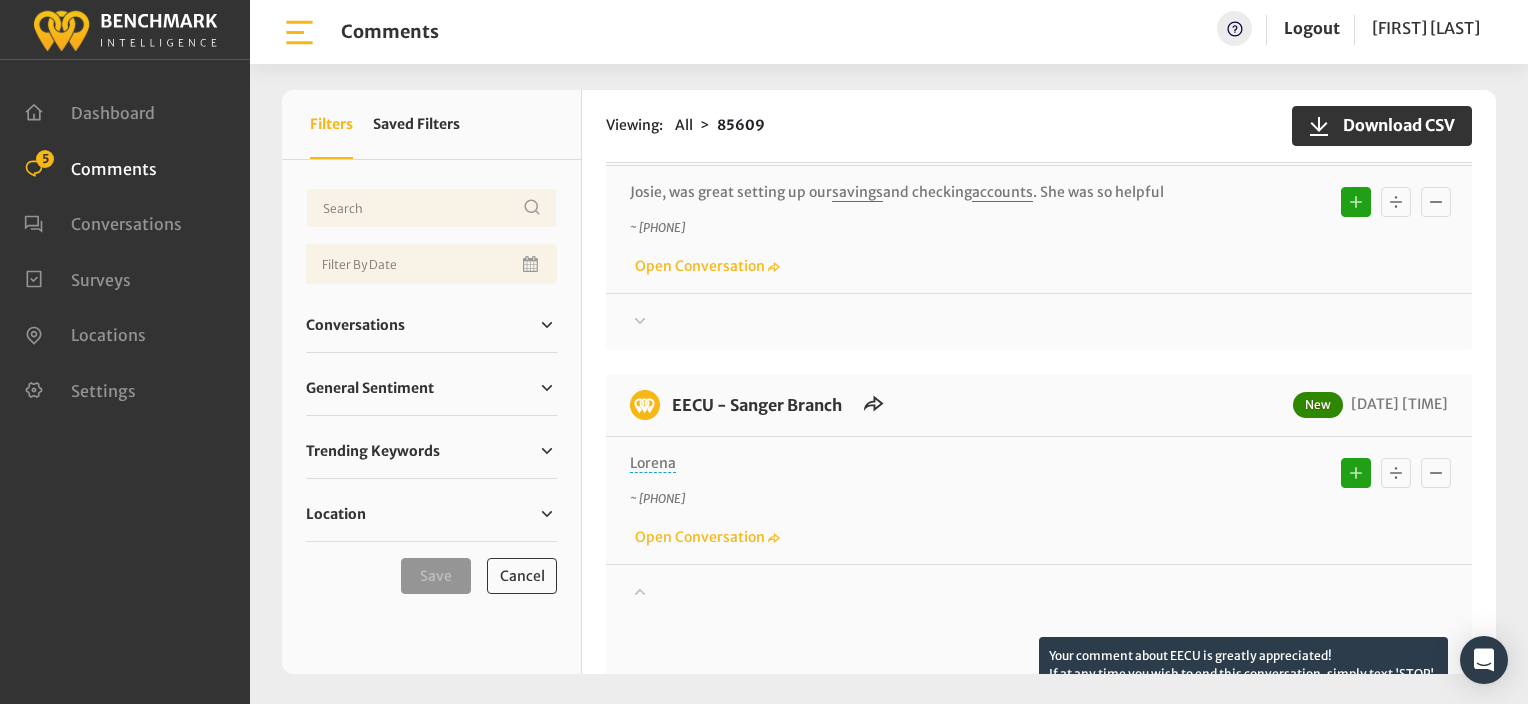 scroll, scrollTop: 0, scrollLeft: 0, axis: both 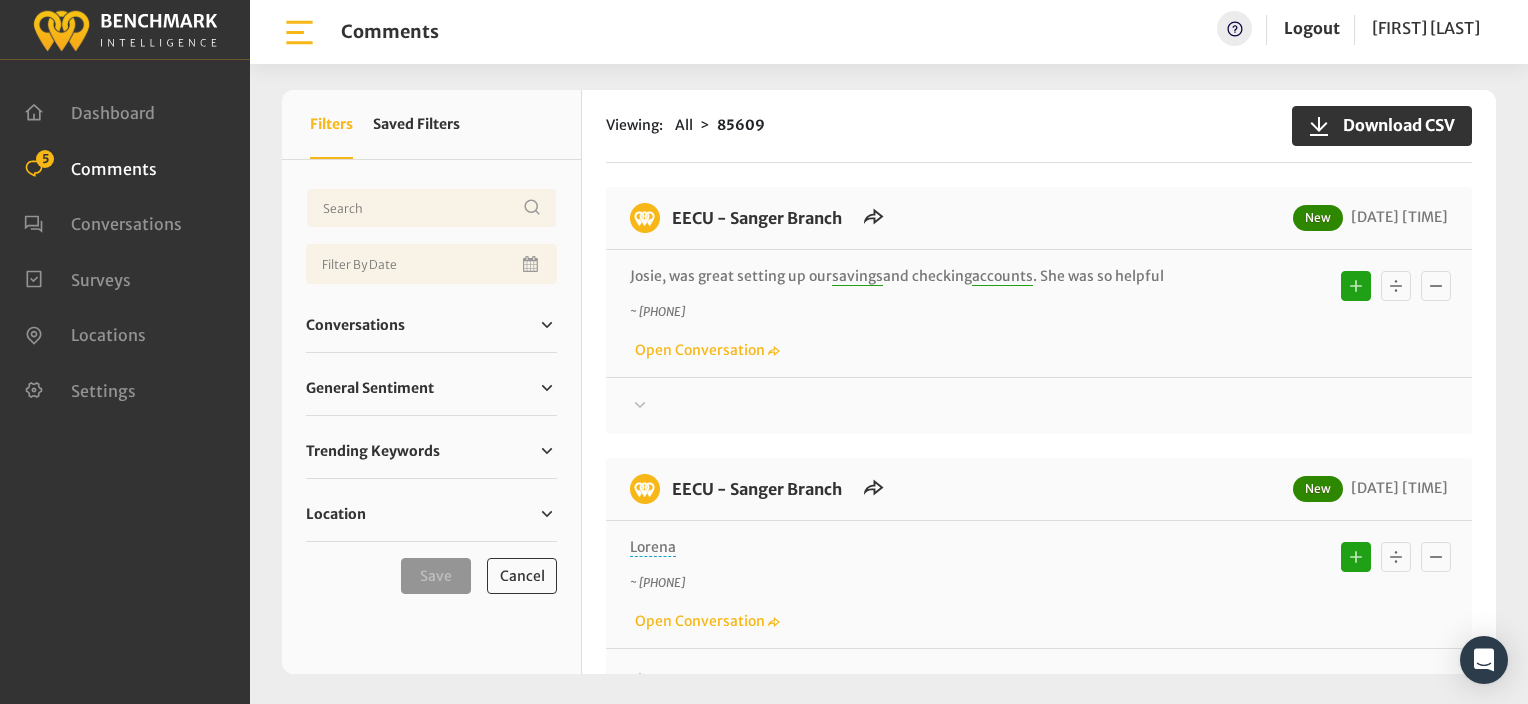 type 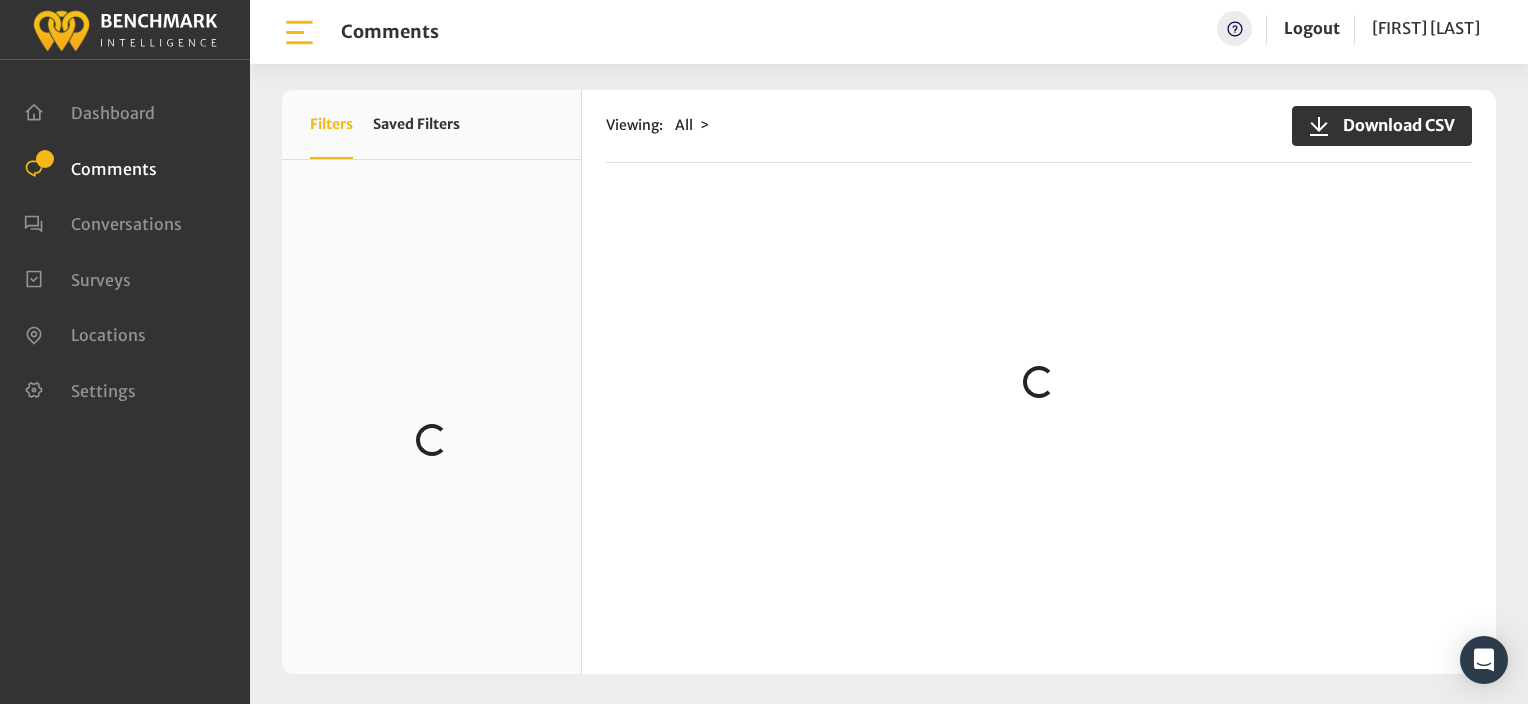 scroll, scrollTop: 0, scrollLeft: 0, axis: both 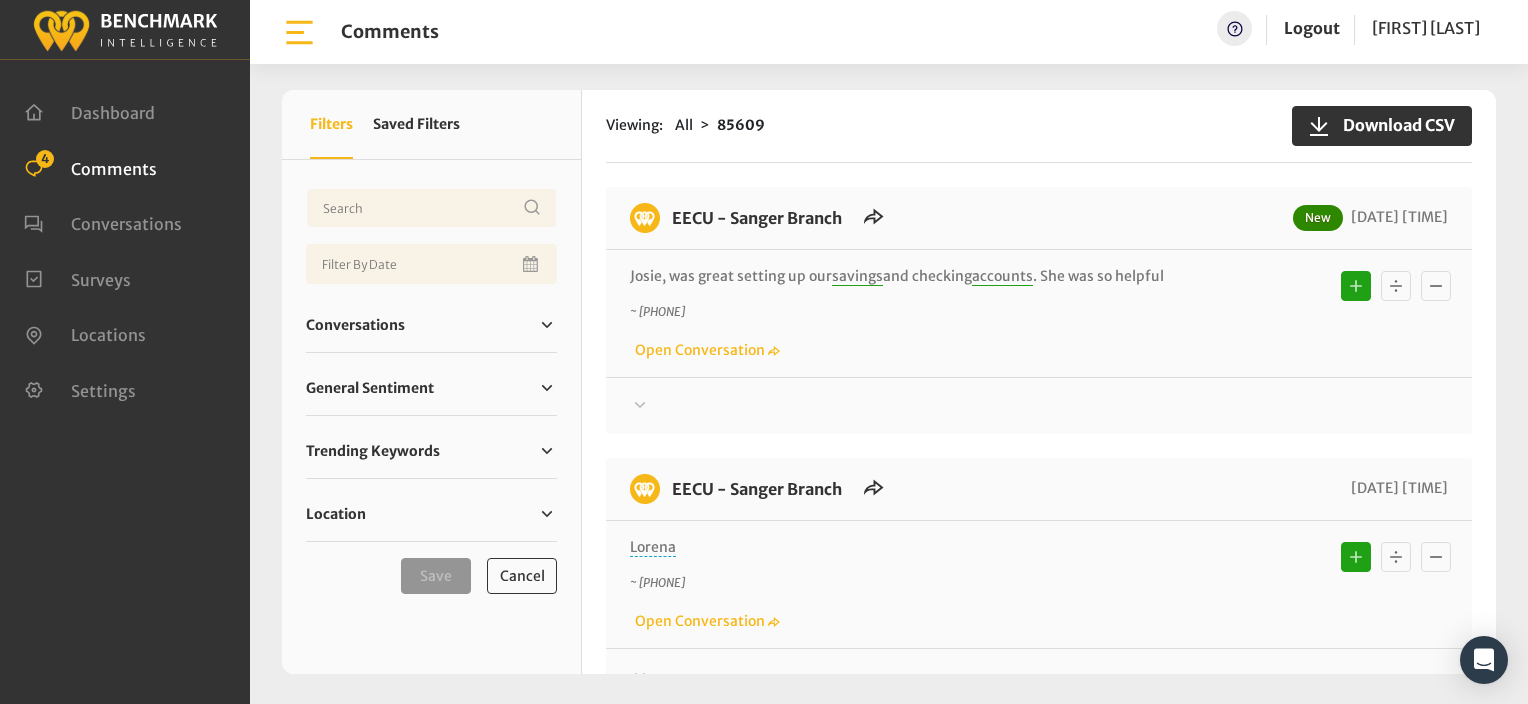 click on "Thanks! We appreciate your feedback about EECU. If at any time you wish to end this conversation, simply text 'STOP'.
Based on positive sentiment
Sent 18 minutes ago" at bounding box center [1039, 397] 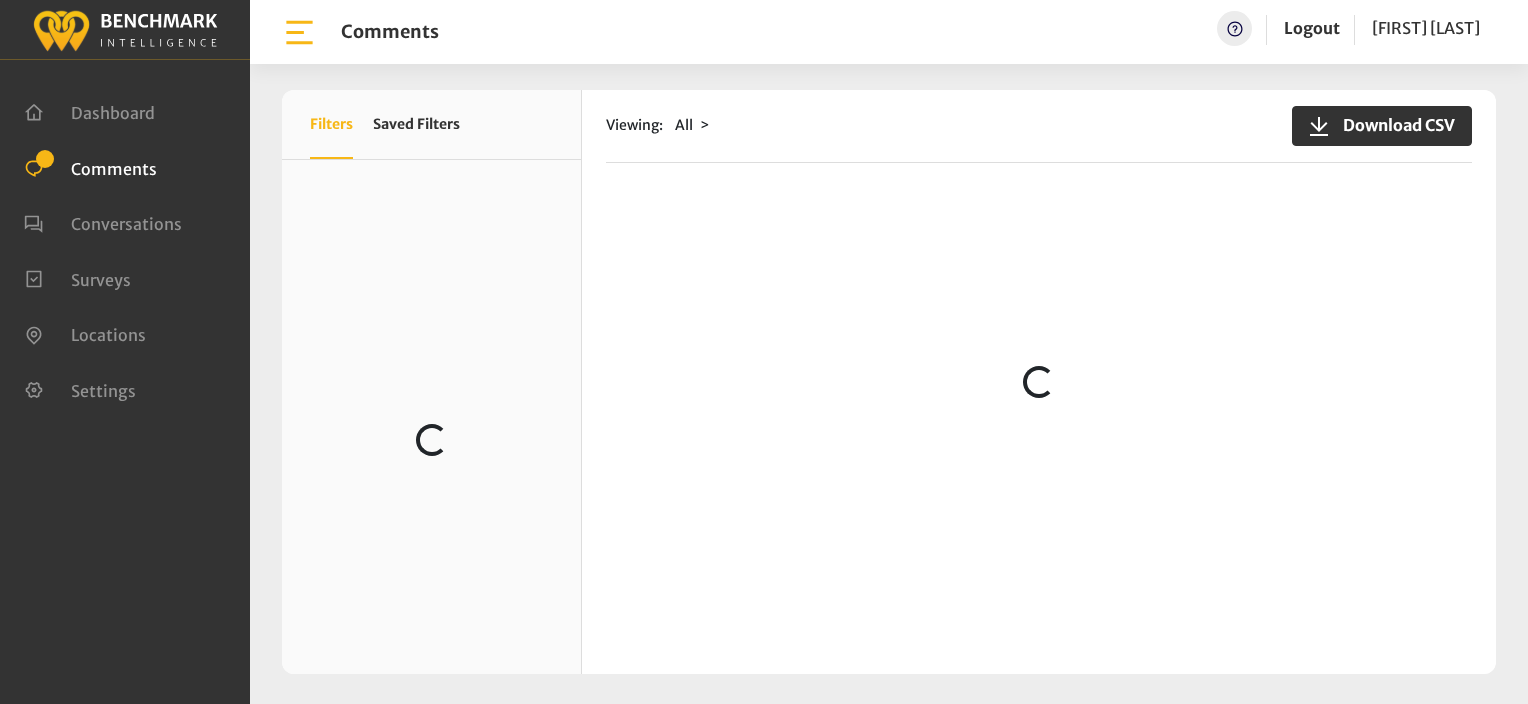 scroll, scrollTop: 0, scrollLeft: 0, axis: both 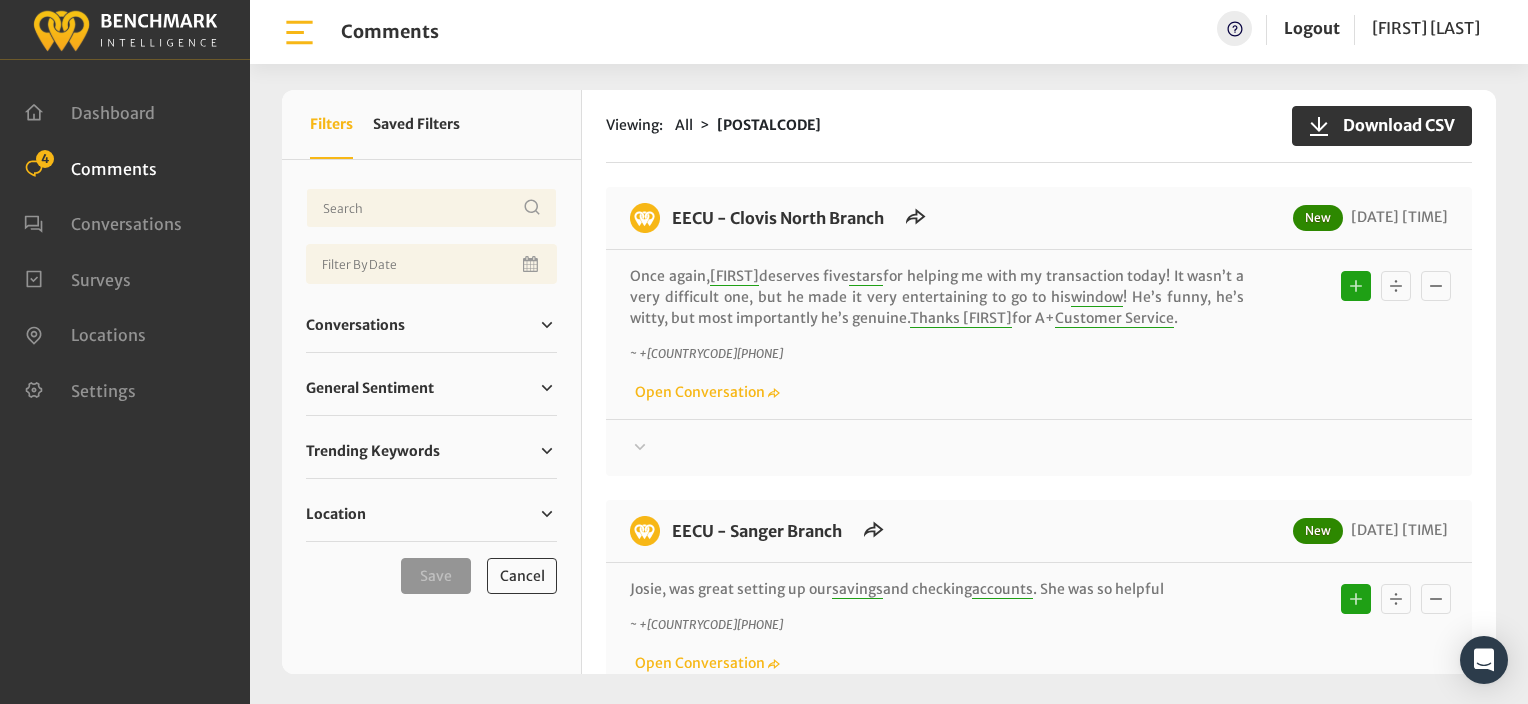 click on "Viewing:
All
[POSTALCODE]
Download CSV" at bounding box center [1039, 126] 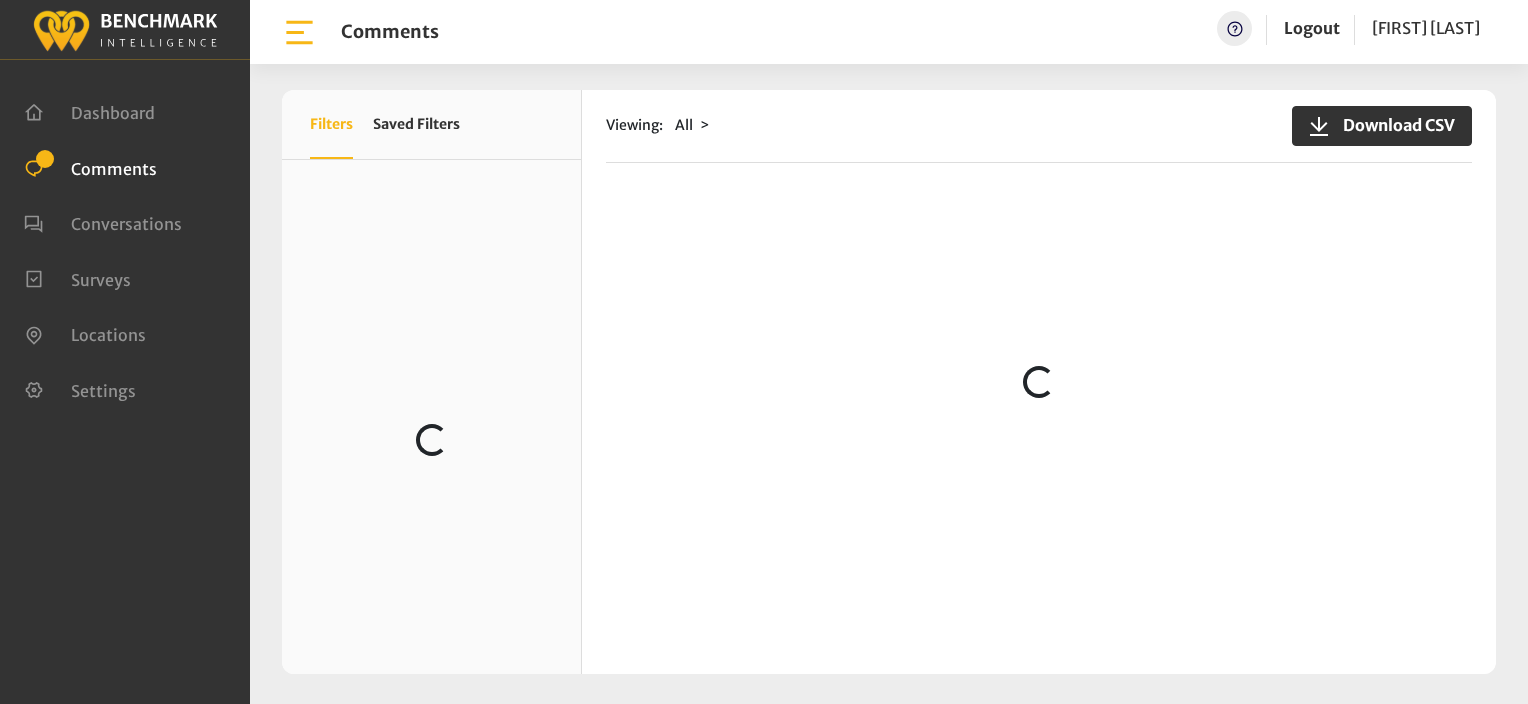 scroll, scrollTop: 0, scrollLeft: 0, axis: both 